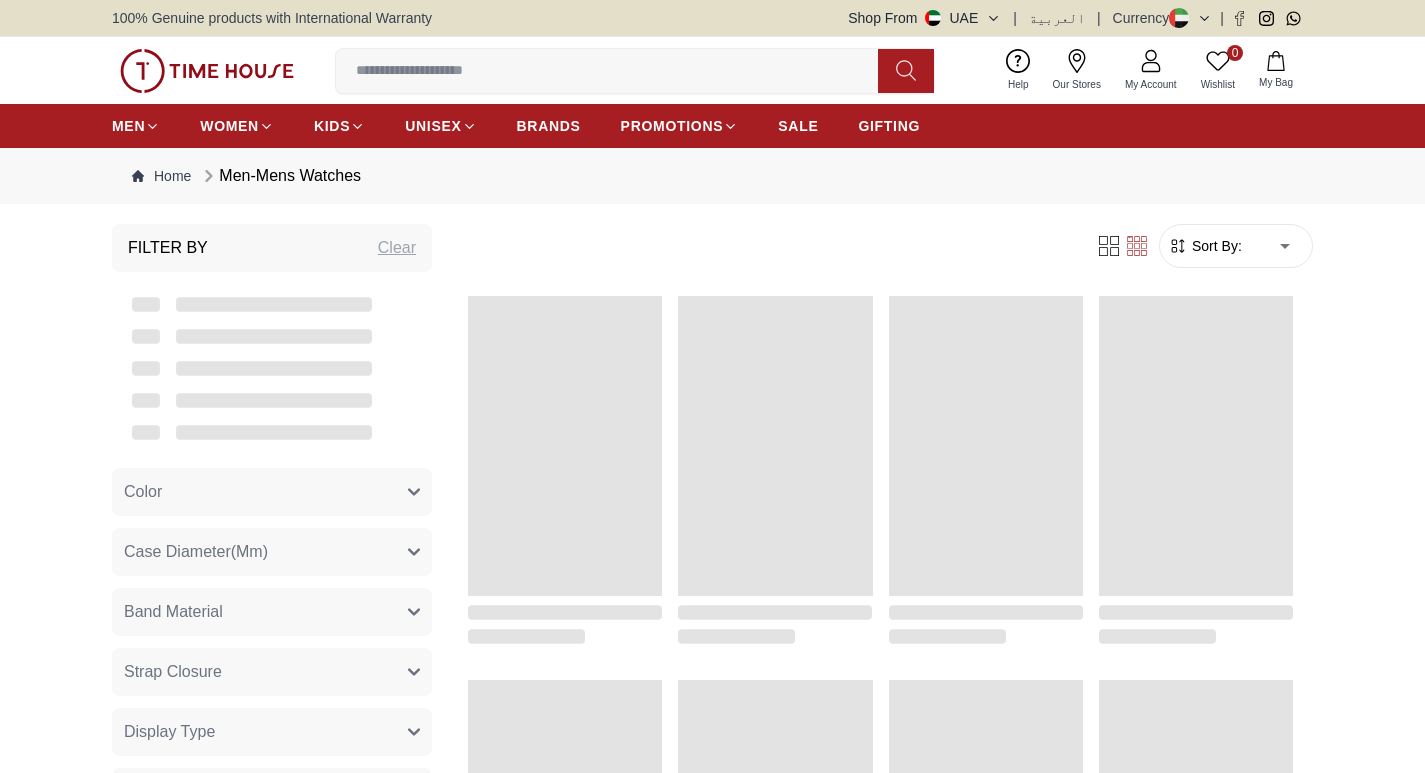 scroll, scrollTop: 0, scrollLeft: 0, axis: both 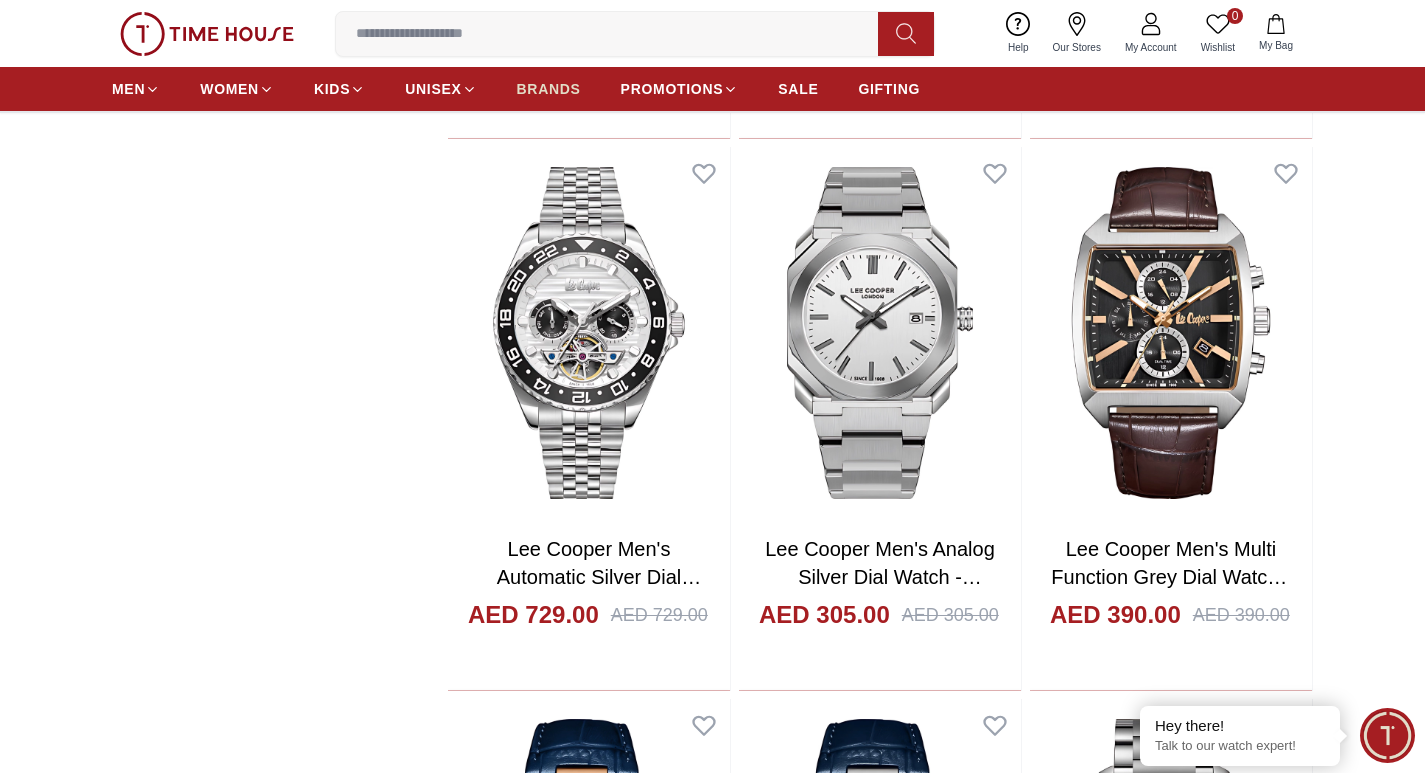 click on "BRANDS" at bounding box center (549, 89) 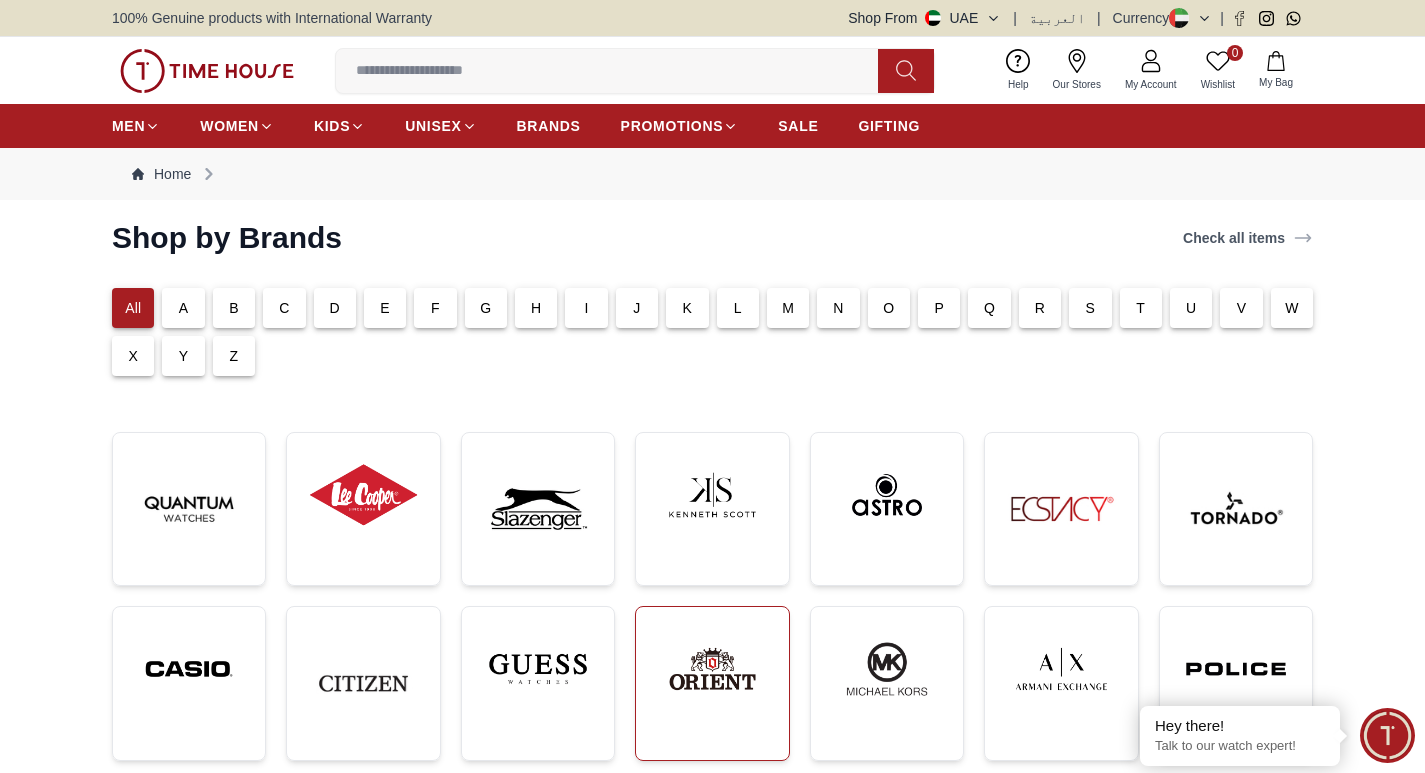 scroll, scrollTop: 400, scrollLeft: 0, axis: vertical 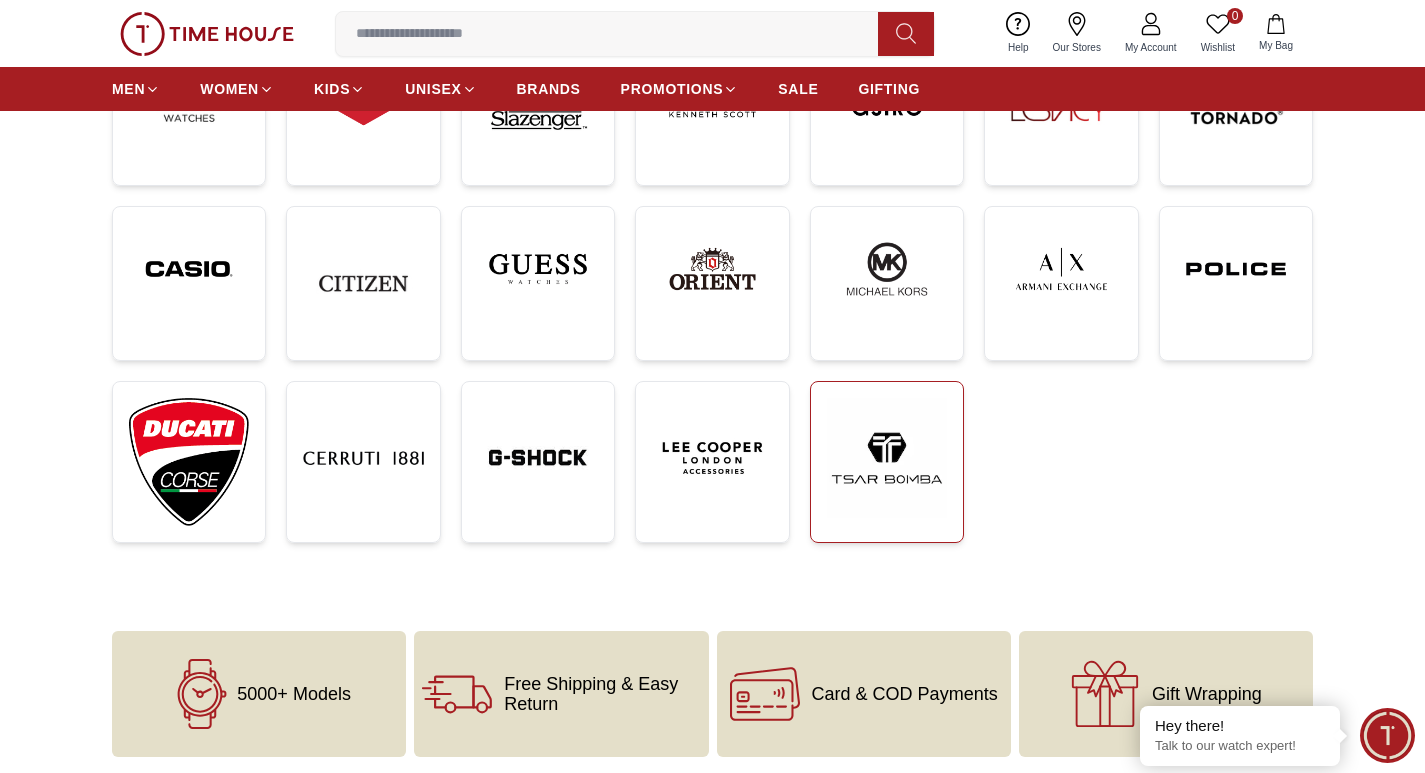 click at bounding box center [887, 458] 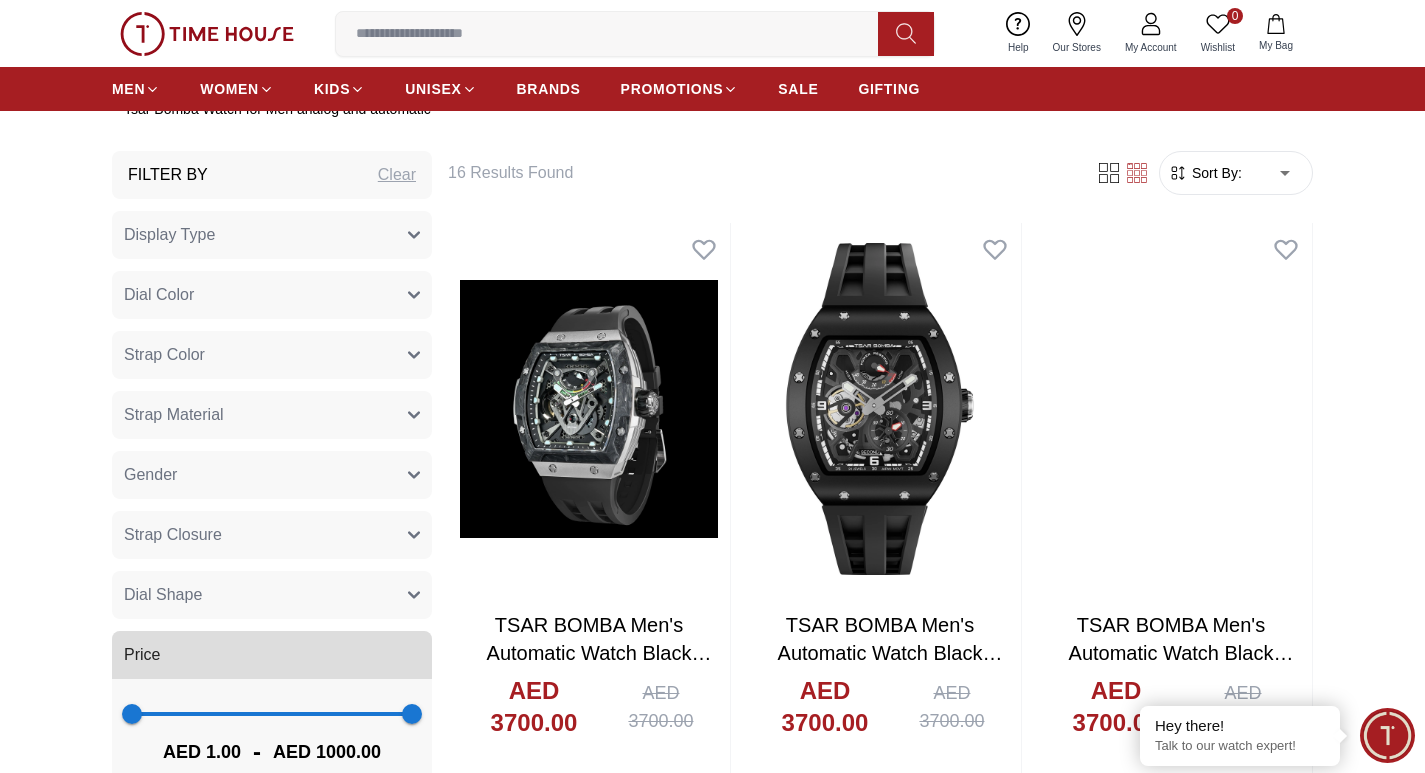 scroll, scrollTop: 760, scrollLeft: 0, axis: vertical 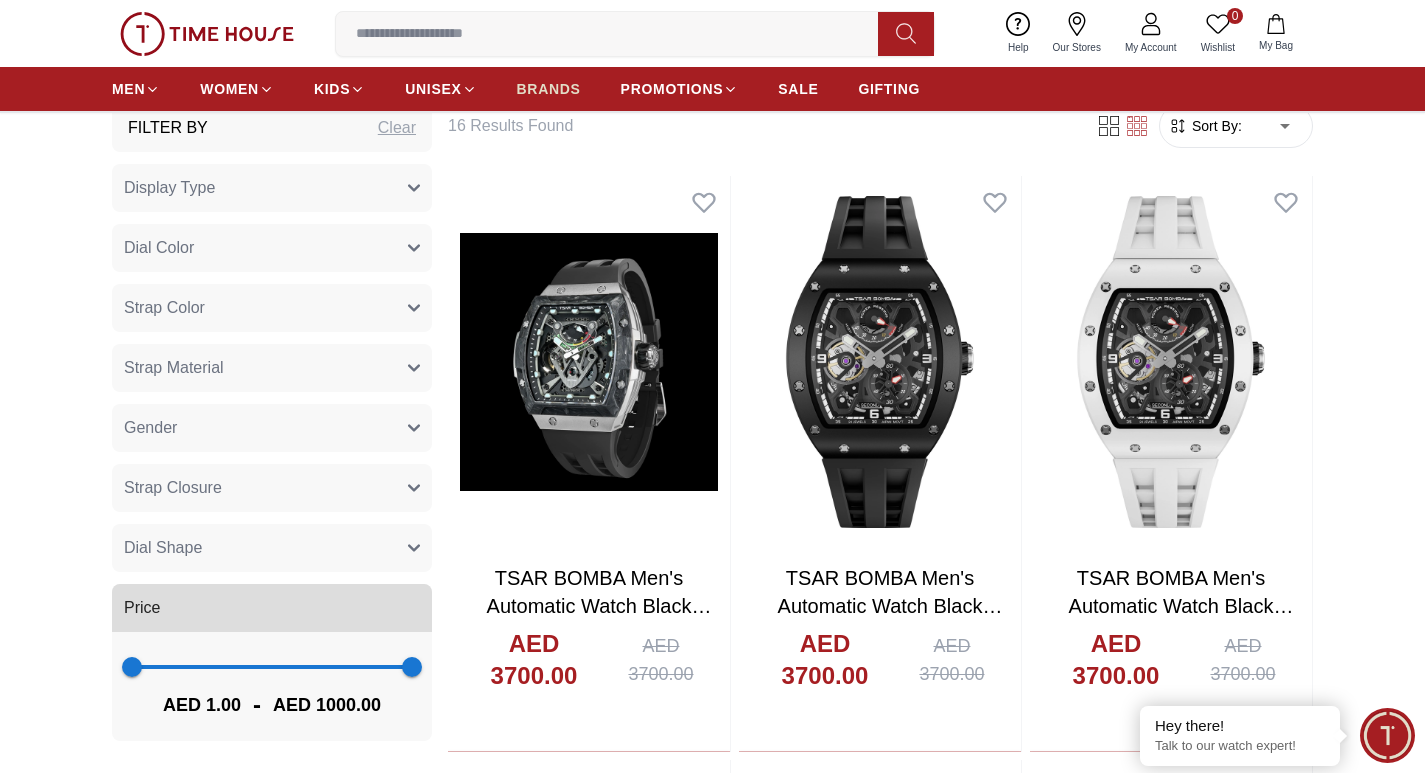 click on "BRANDS" at bounding box center (549, 89) 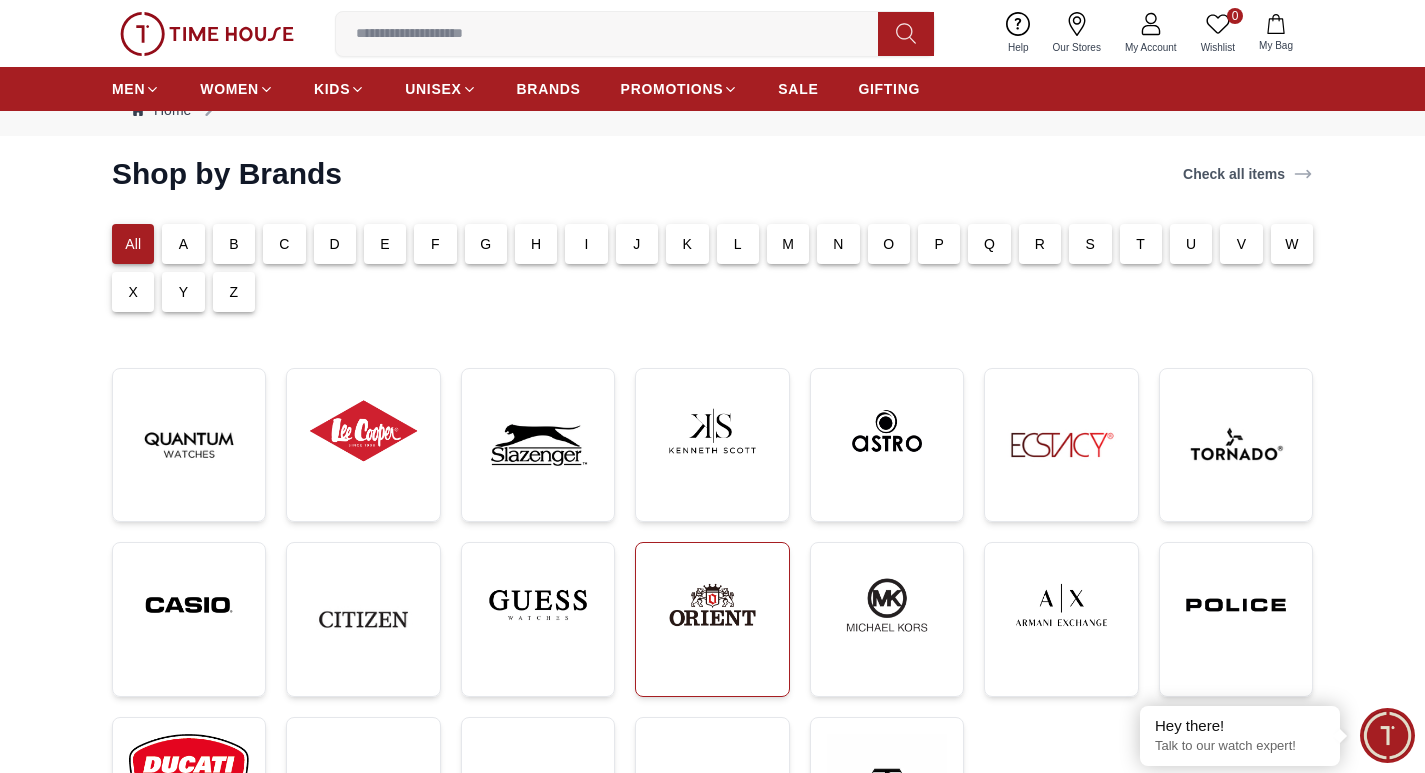 scroll, scrollTop: 100, scrollLeft: 0, axis: vertical 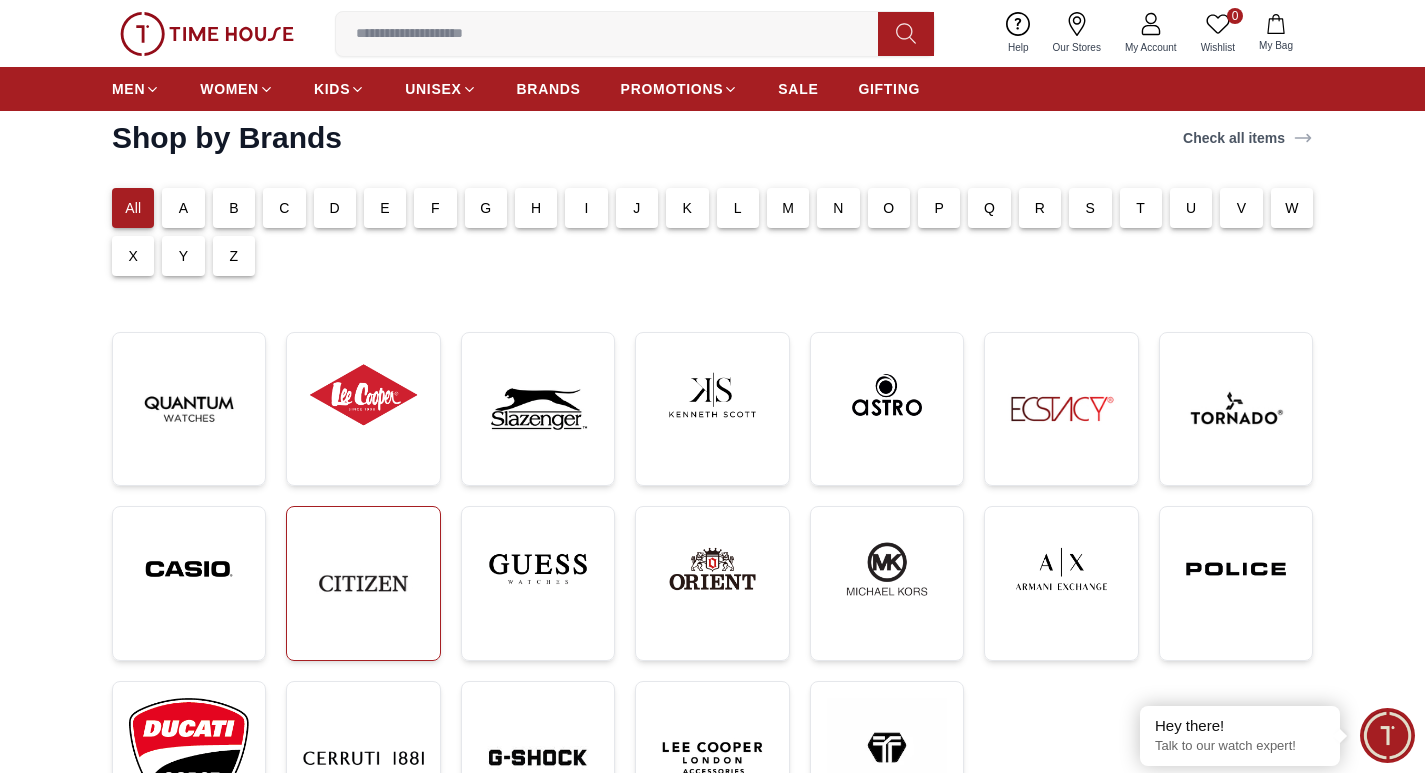 click at bounding box center (363, 583) 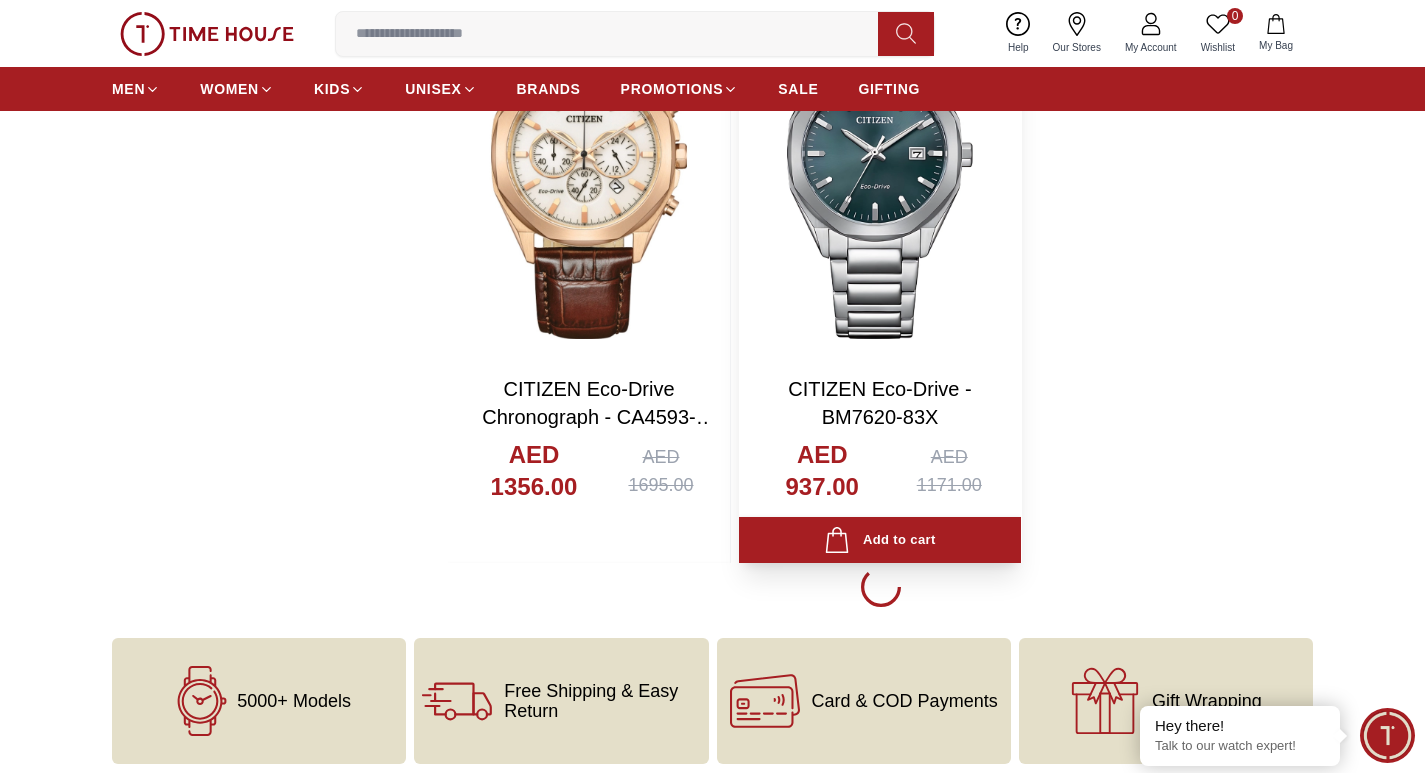 scroll, scrollTop: 4500, scrollLeft: 0, axis: vertical 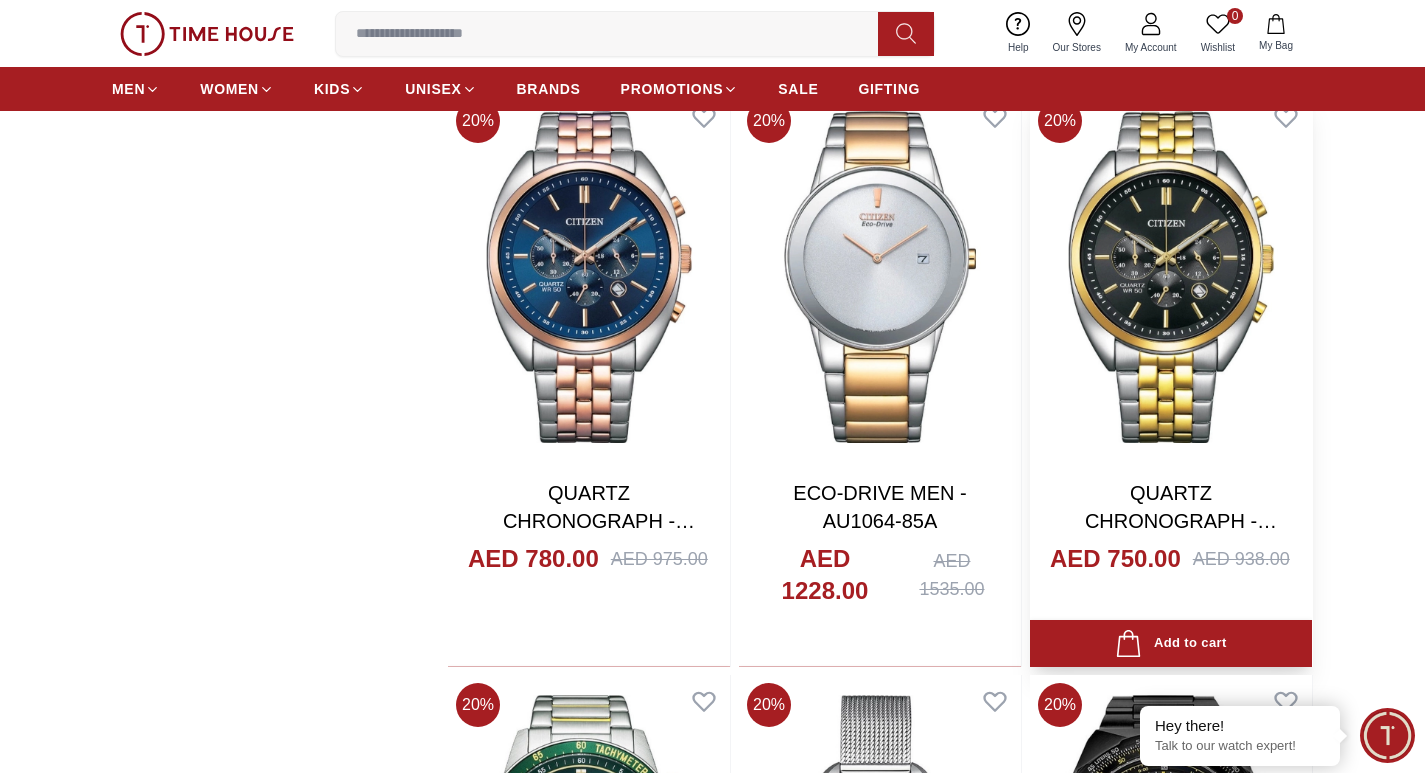 click at bounding box center [1171, 277] 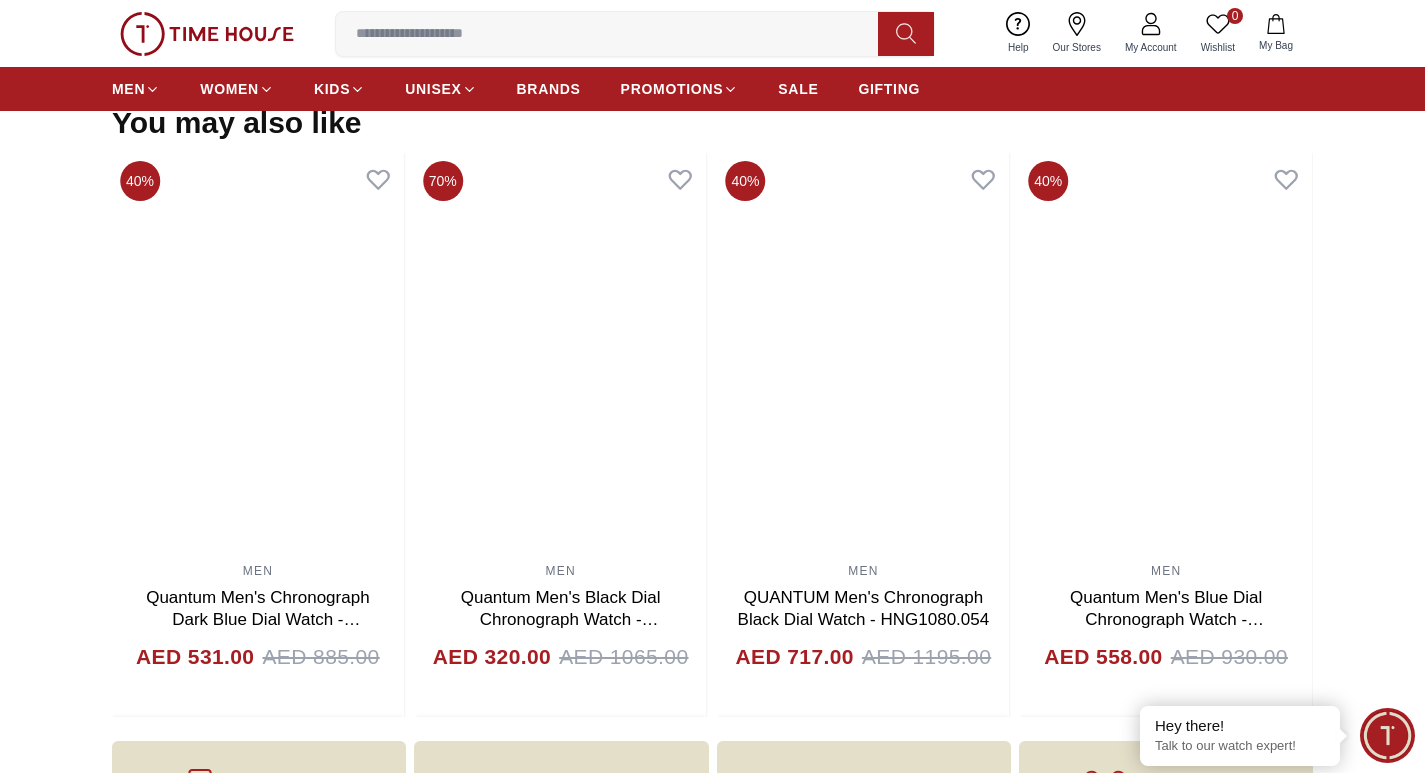 scroll, scrollTop: 1800, scrollLeft: 0, axis: vertical 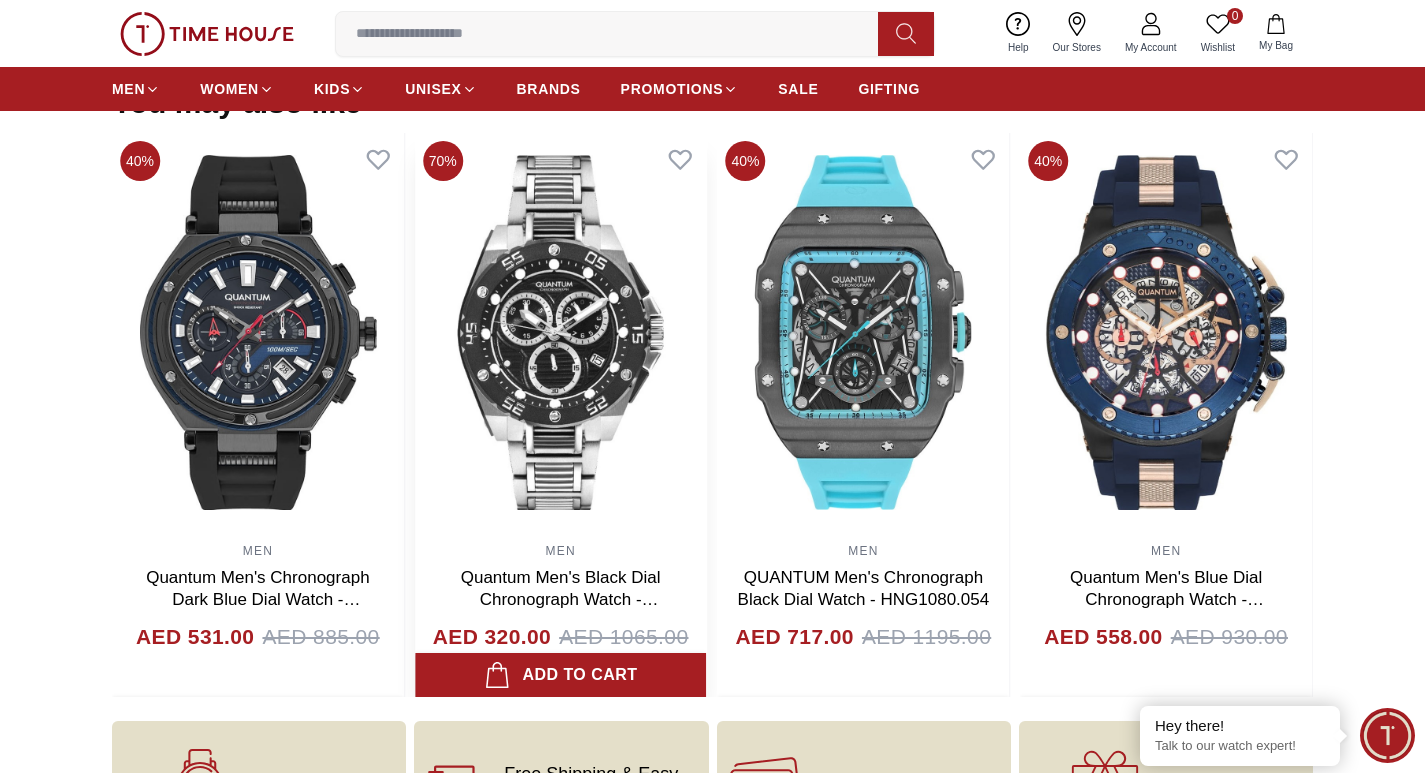 click at bounding box center (561, 333) 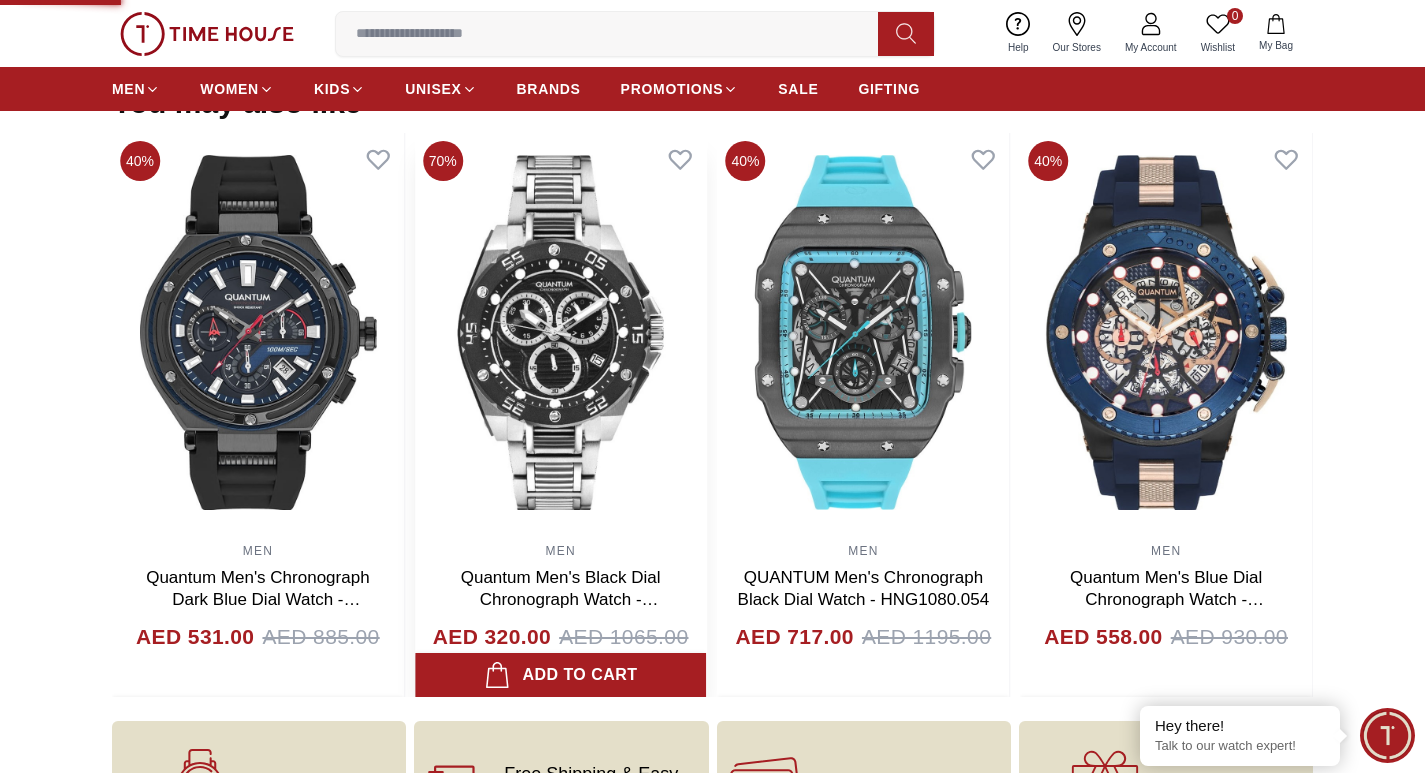 scroll, scrollTop: 0, scrollLeft: 0, axis: both 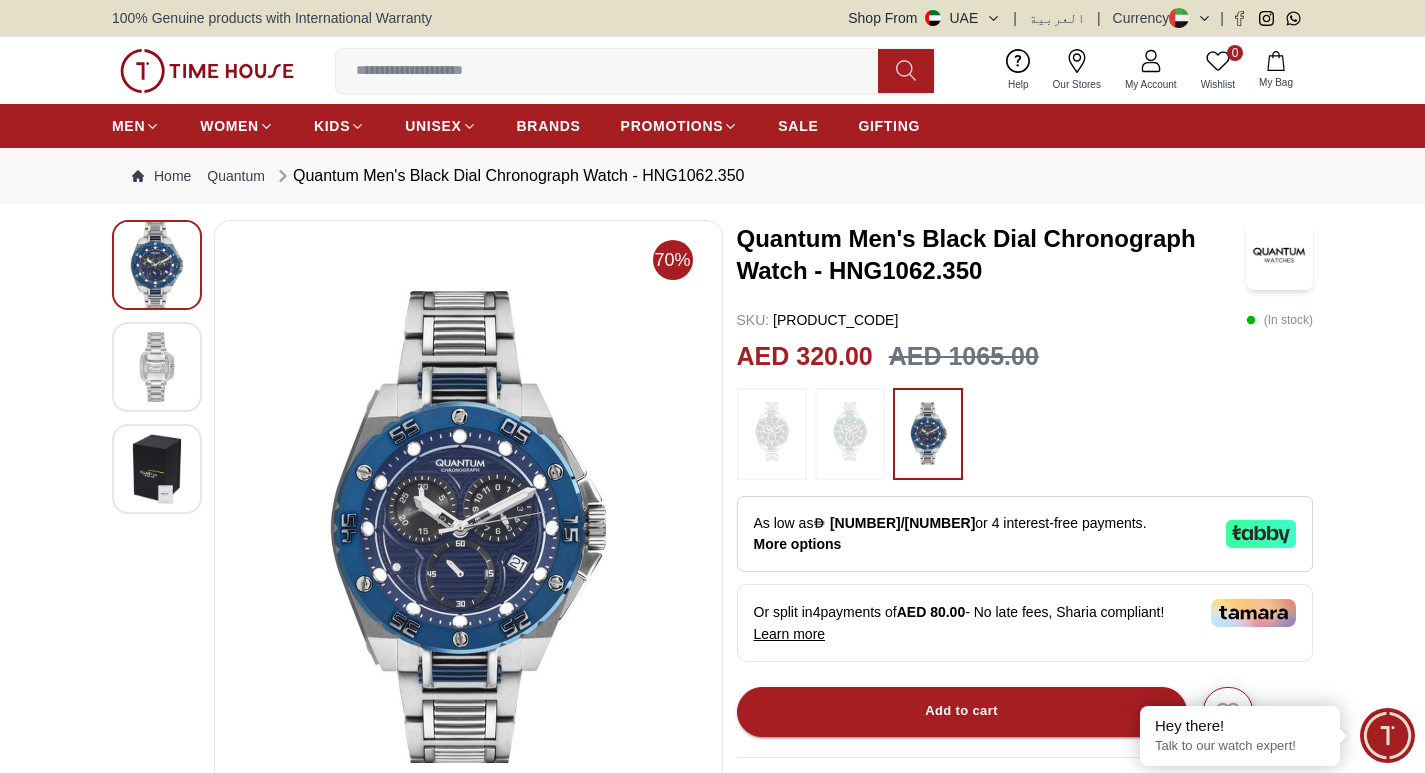 click at bounding box center [157, 367] 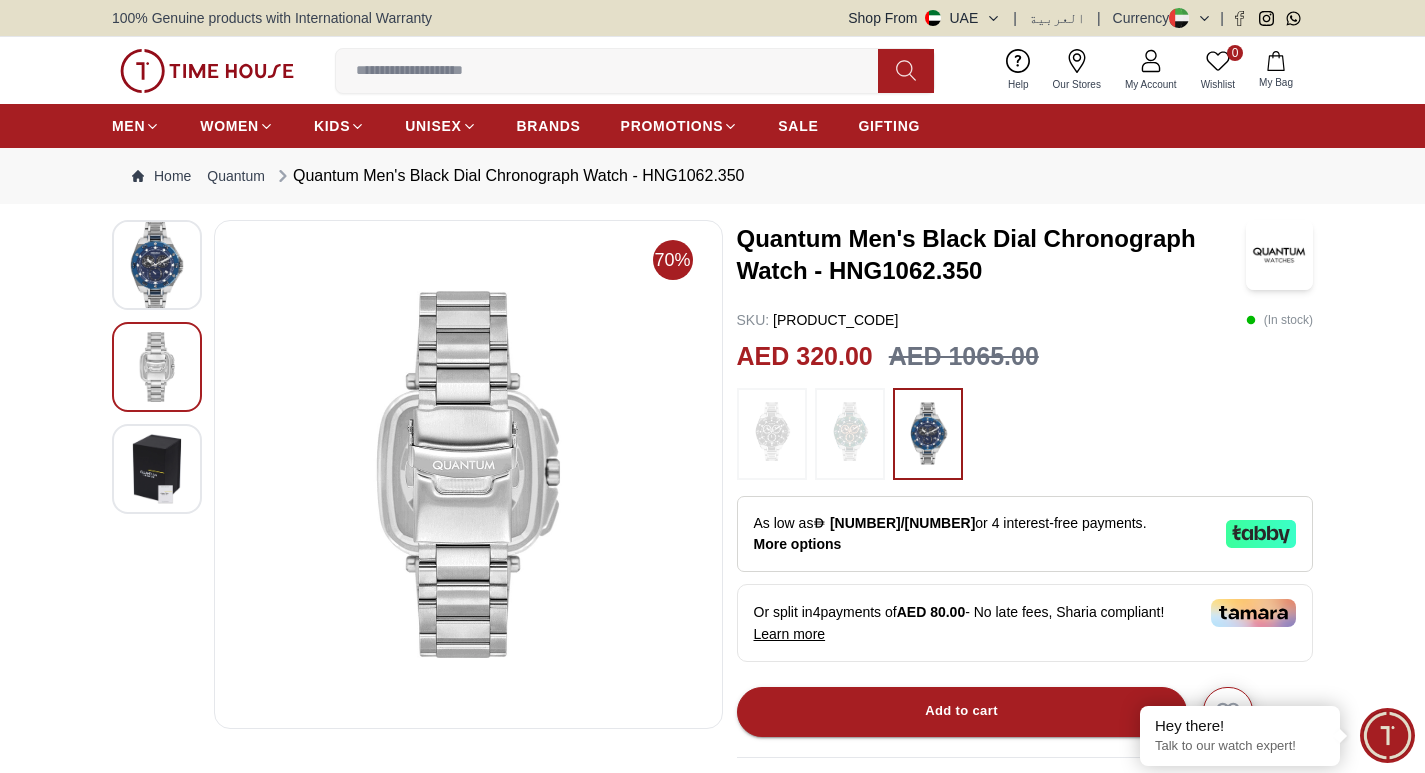 click at bounding box center (157, 469) 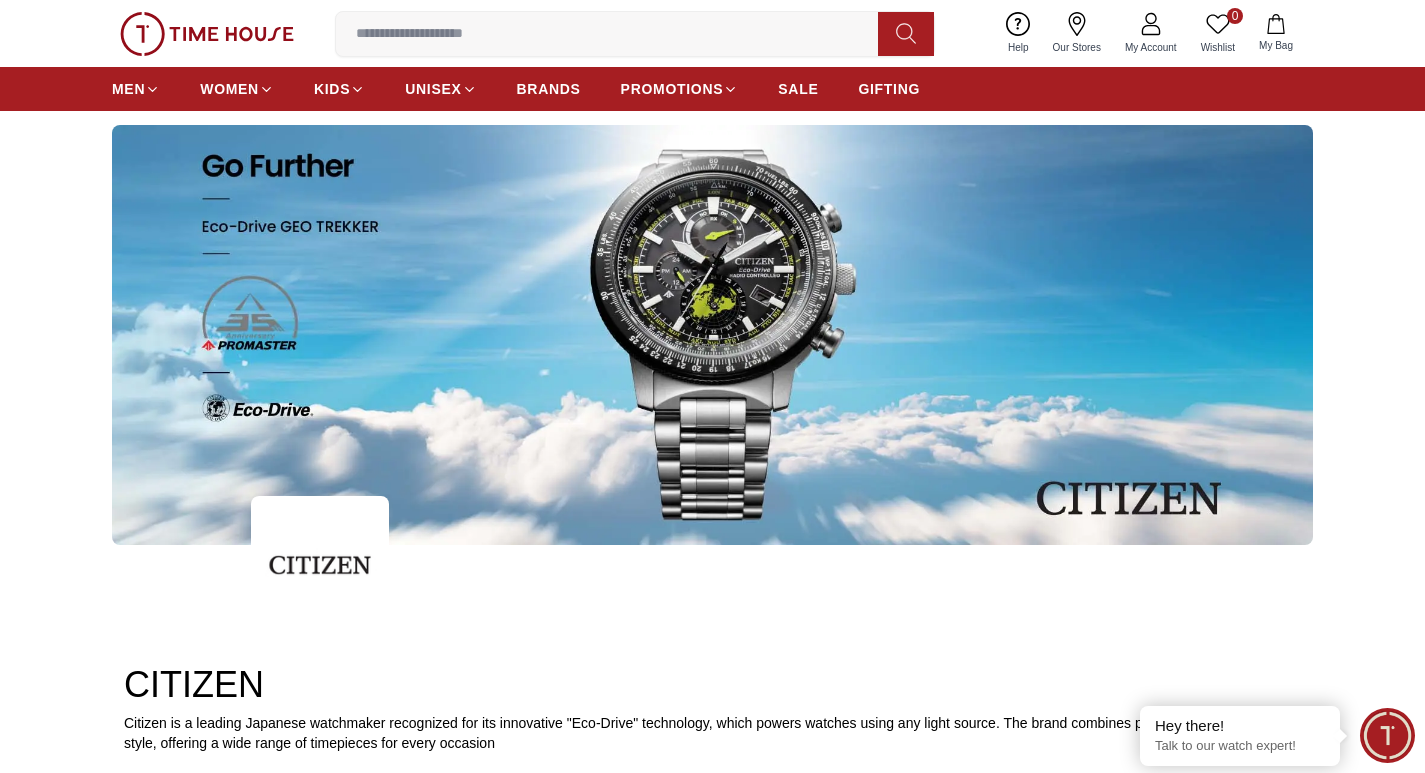 scroll, scrollTop: 0, scrollLeft: 0, axis: both 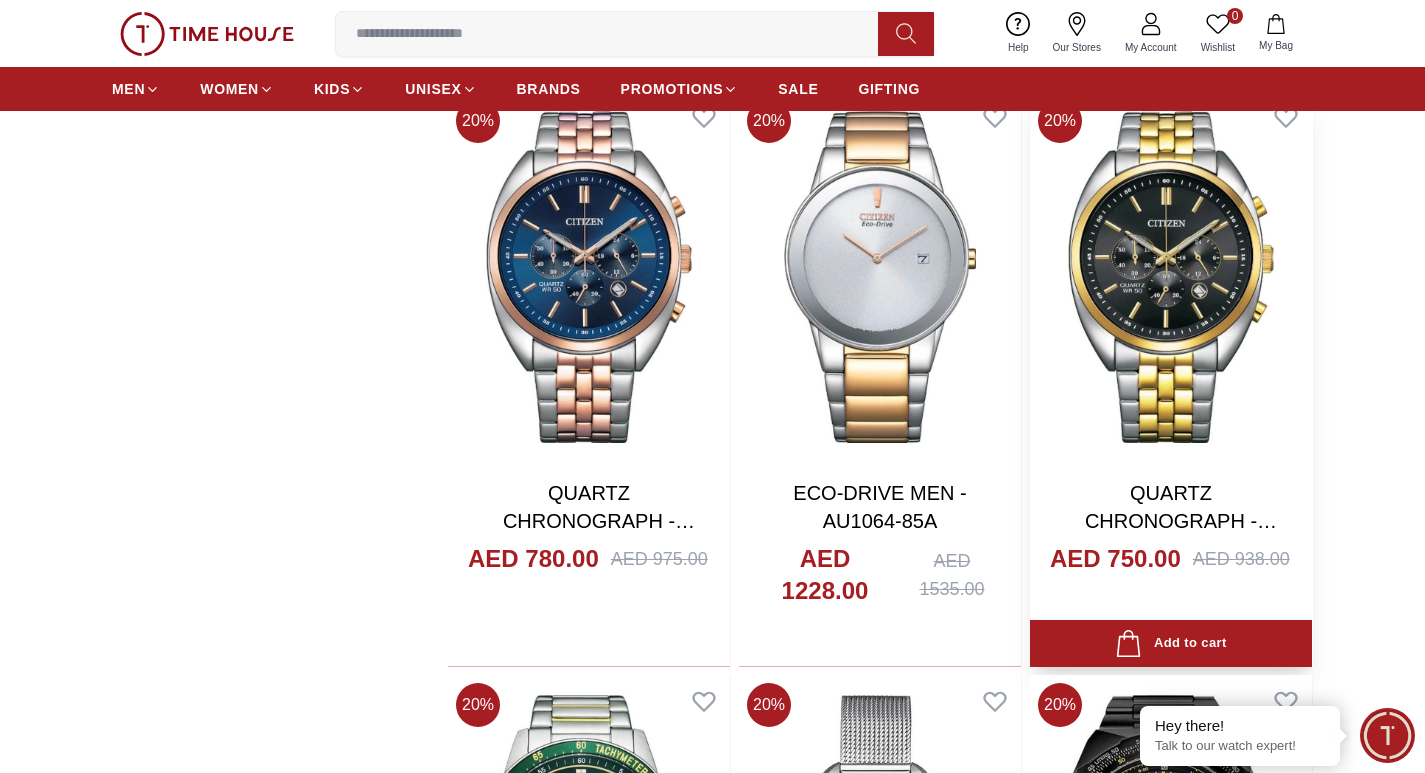 click at bounding box center (1171, 277) 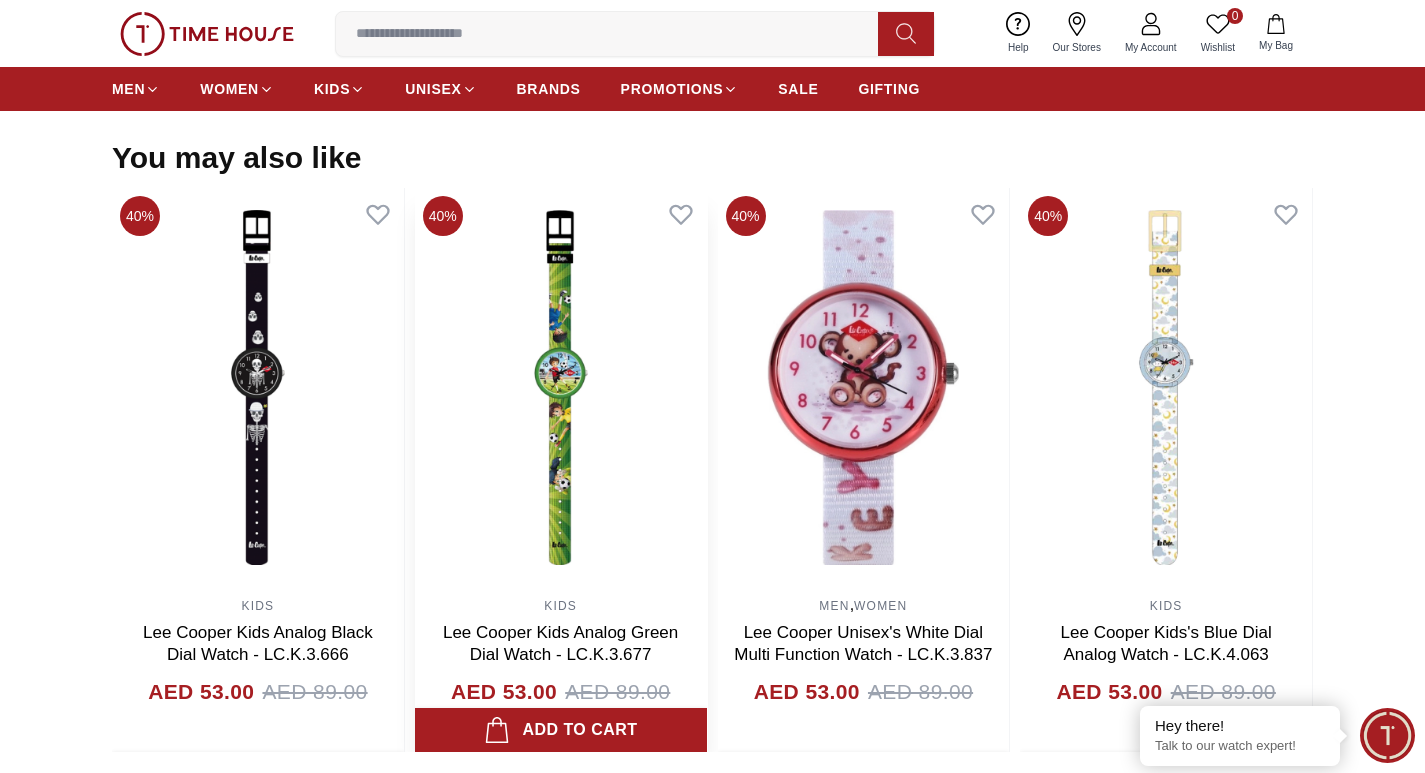 scroll, scrollTop: 1675, scrollLeft: 0, axis: vertical 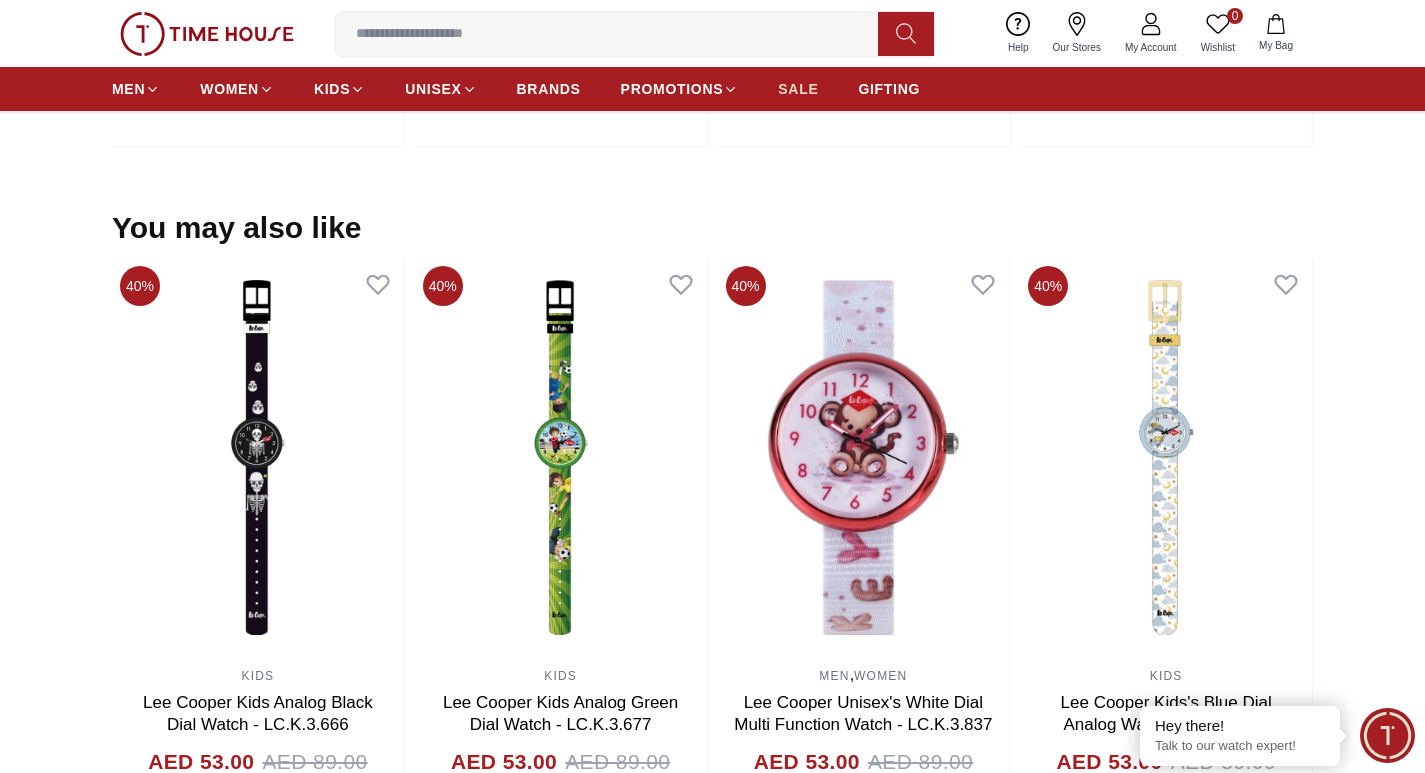 click on "SALE" at bounding box center [798, 89] 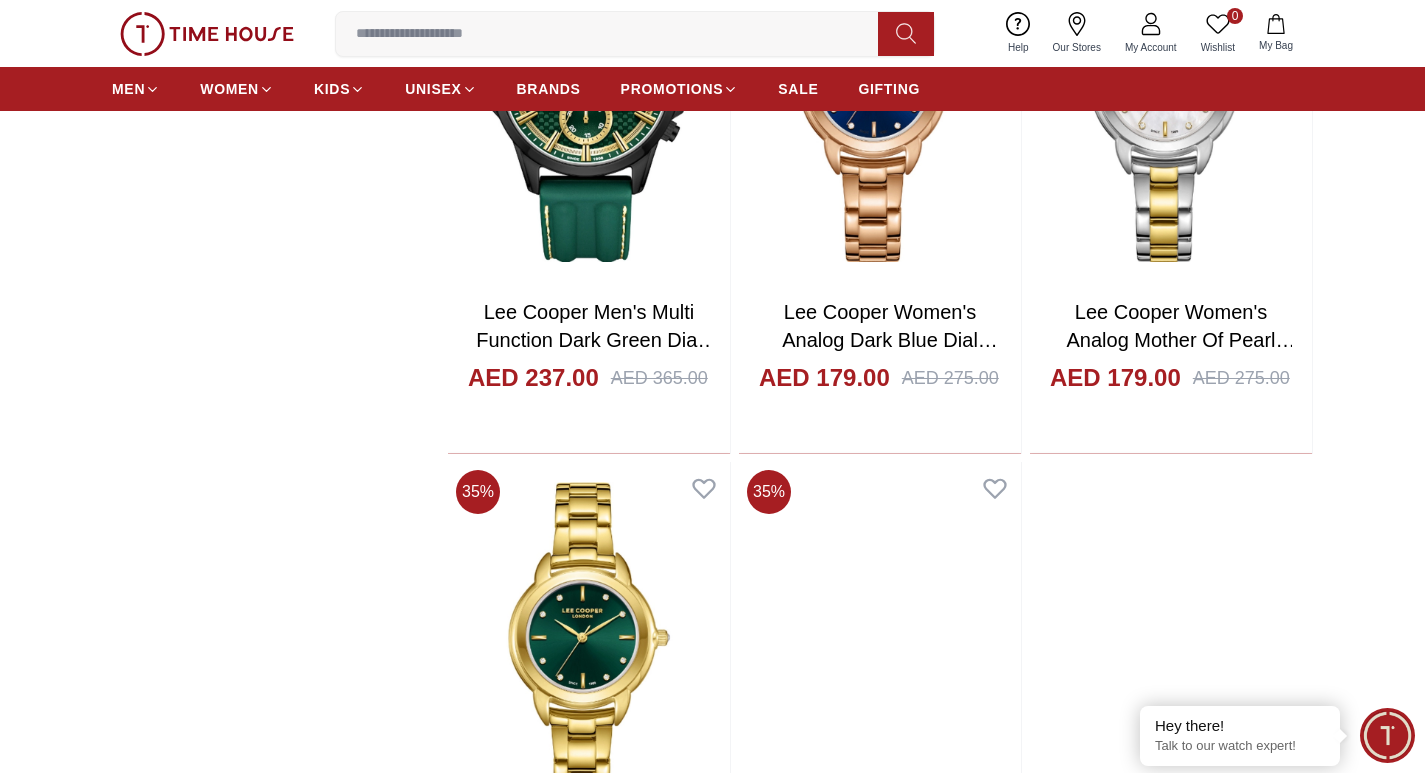 scroll, scrollTop: 3800, scrollLeft: 0, axis: vertical 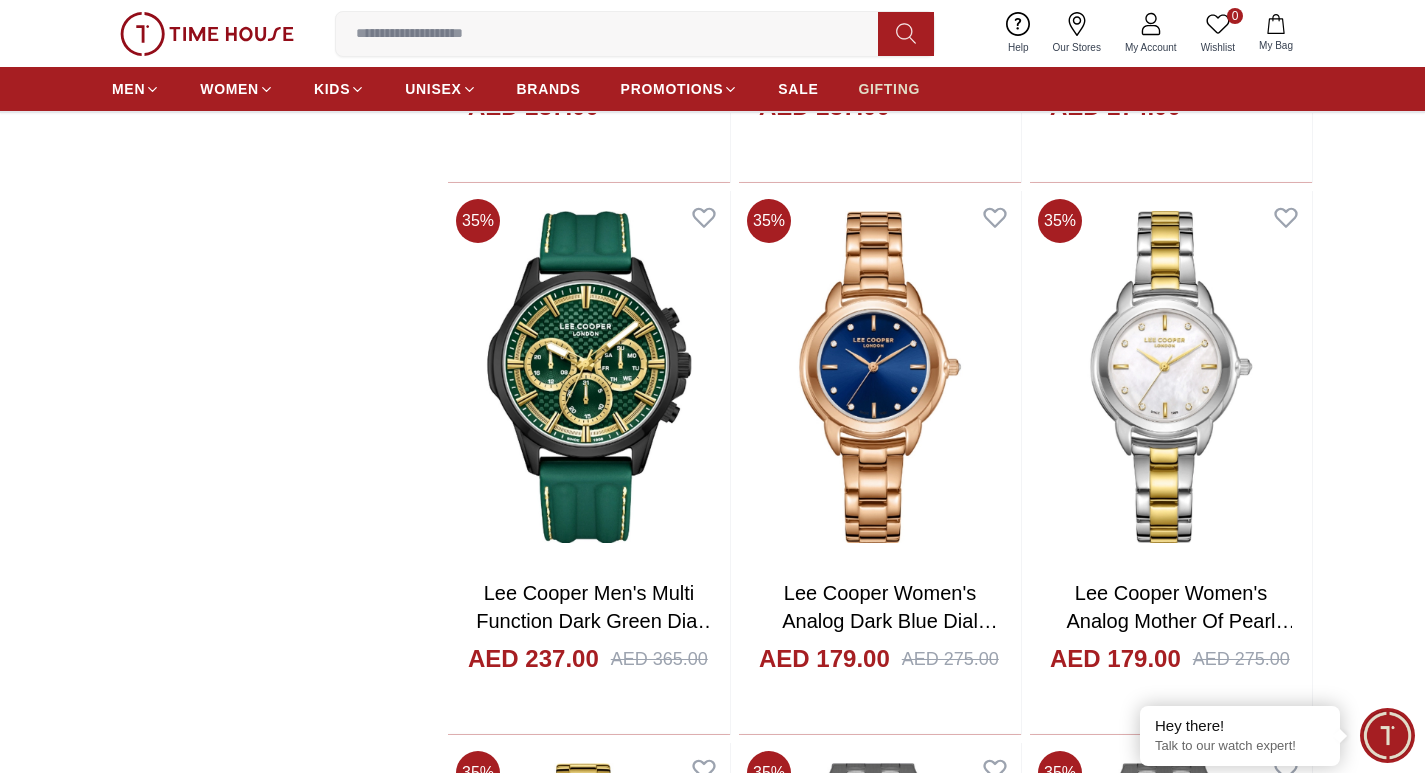 click on "GIFTING" at bounding box center [889, 89] 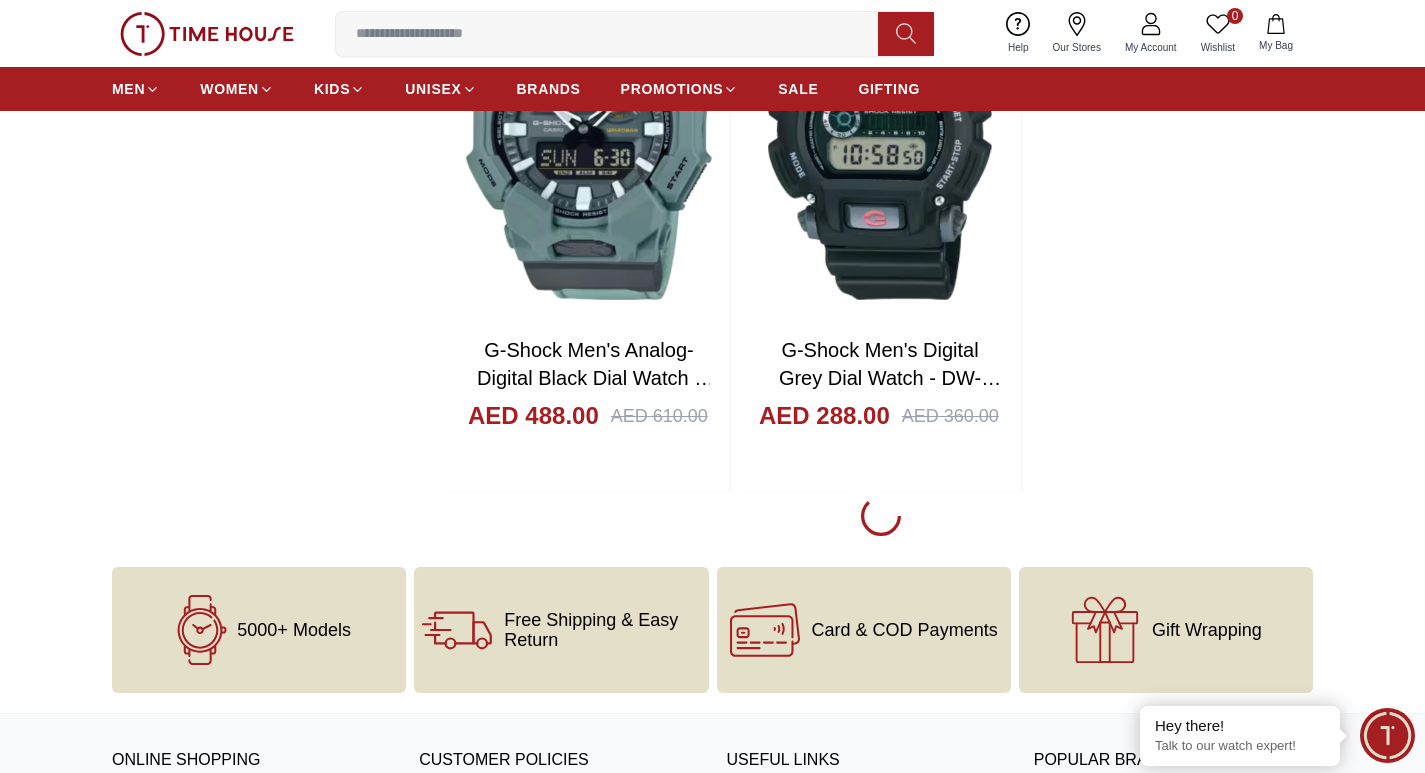 scroll, scrollTop: 4200, scrollLeft: 0, axis: vertical 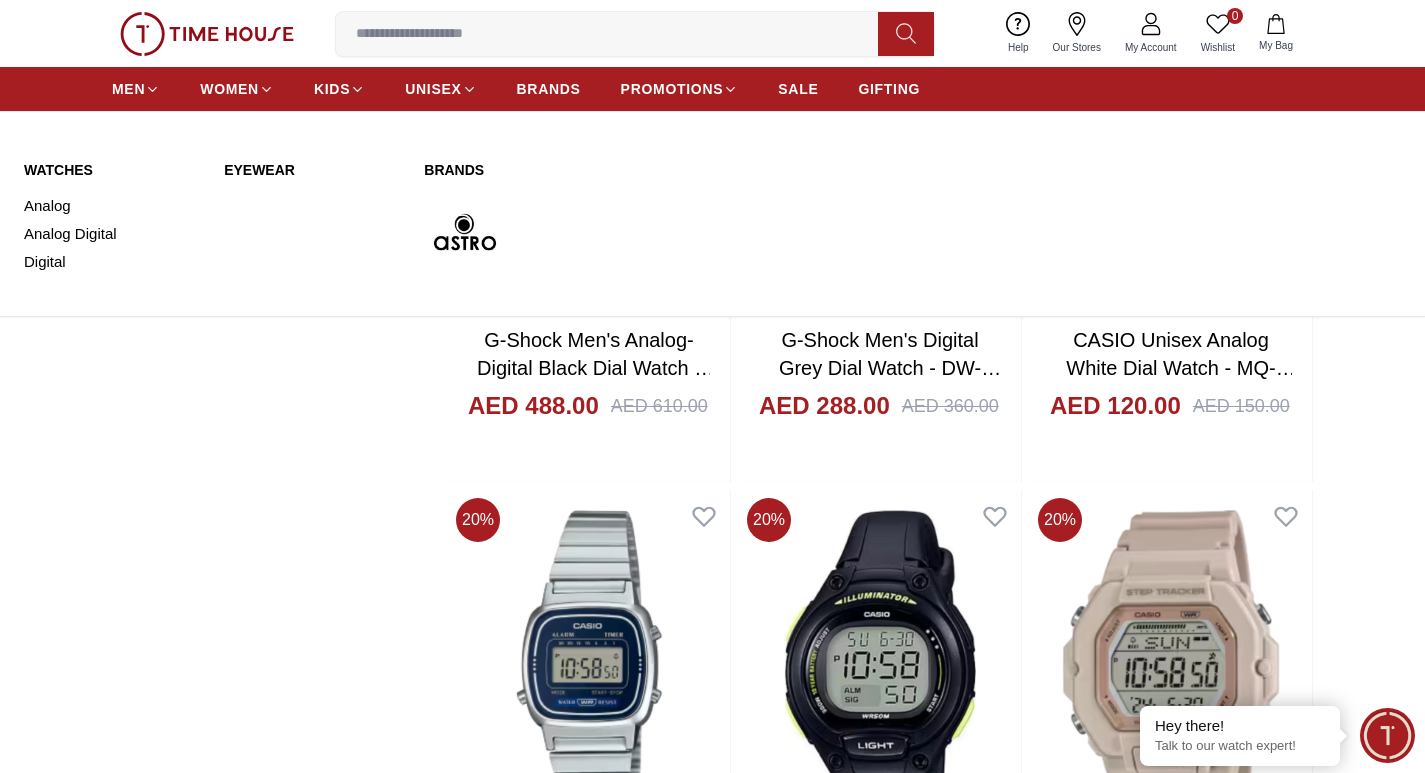 click at bounding box center (465, 233) 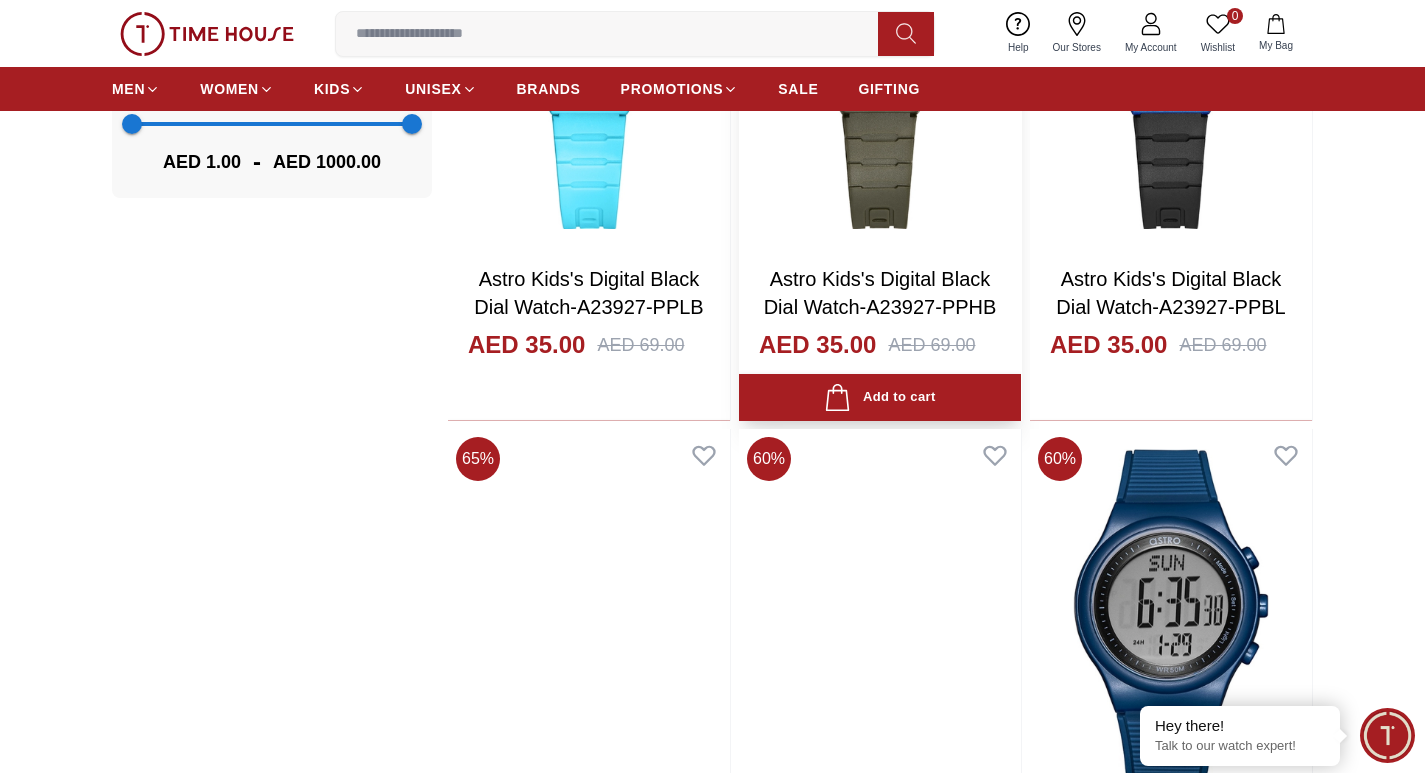 scroll, scrollTop: 2000, scrollLeft: 0, axis: vertical 